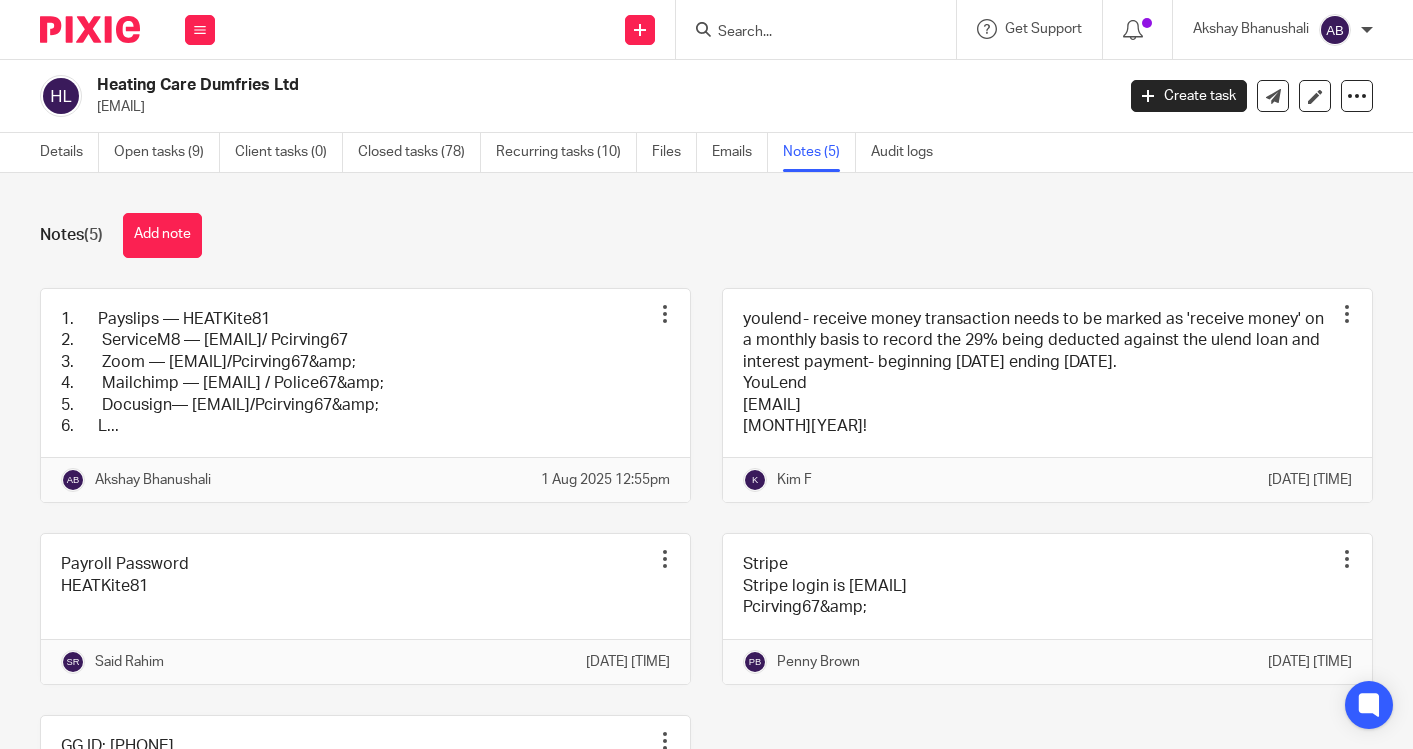 scroll, scrollTop: 0, scrollLeft: 0, axis: both 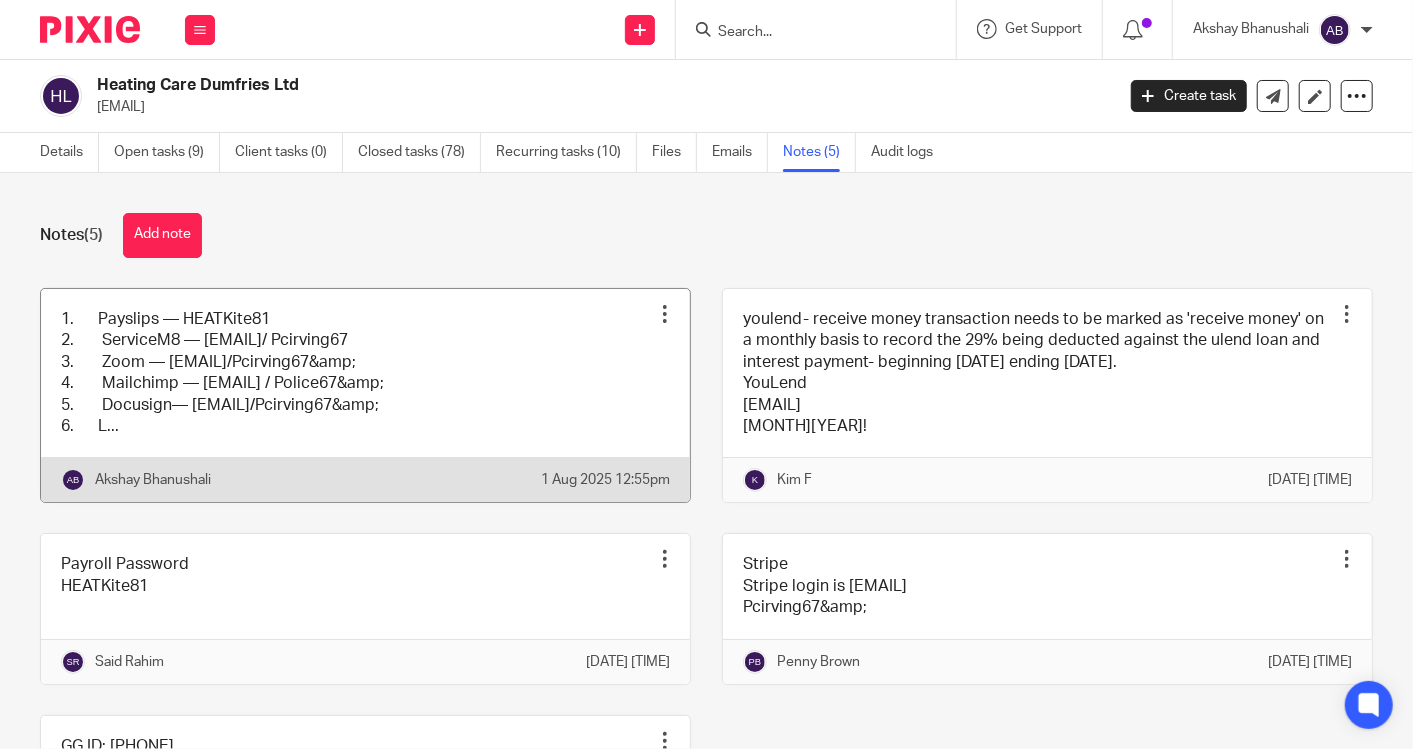 click at bounding box center [365, 396] 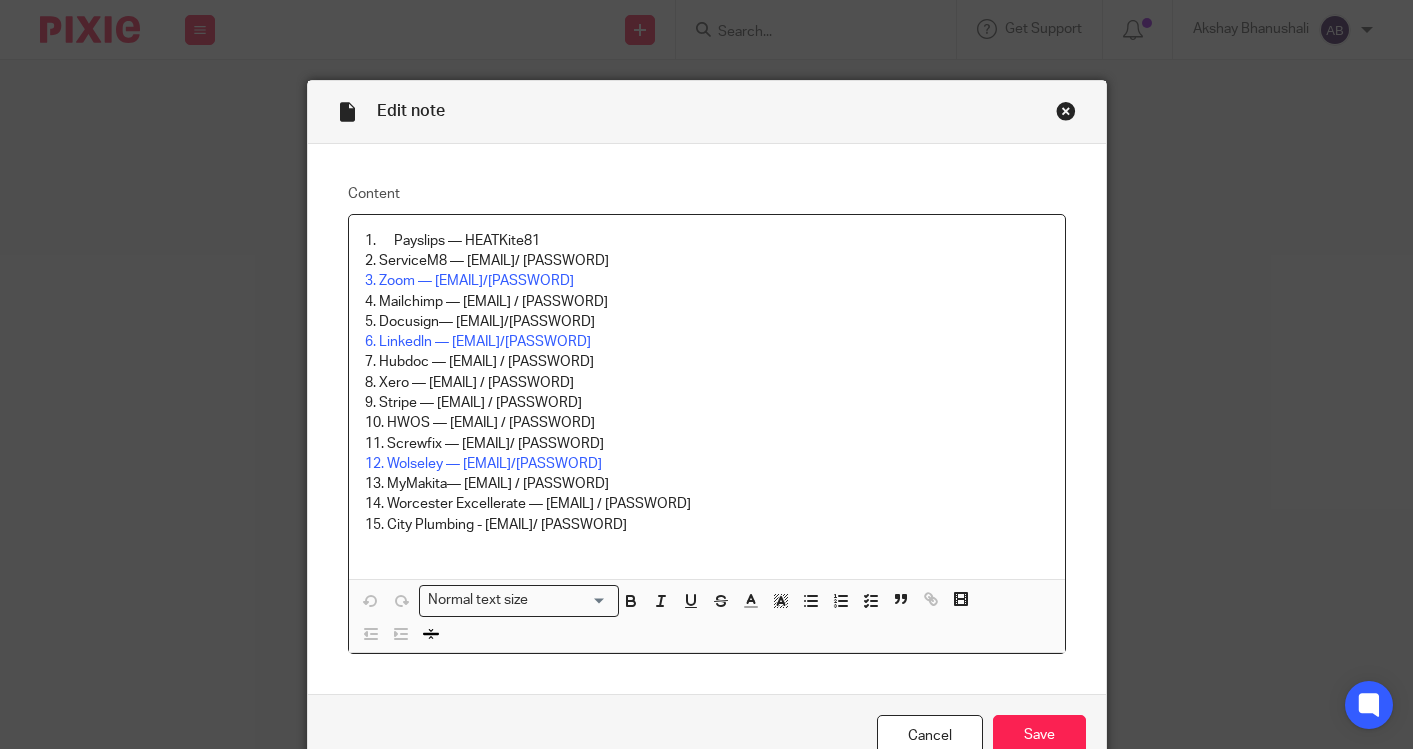 scroll, scrollTop: 0, scrollLeft: 0, axis: both 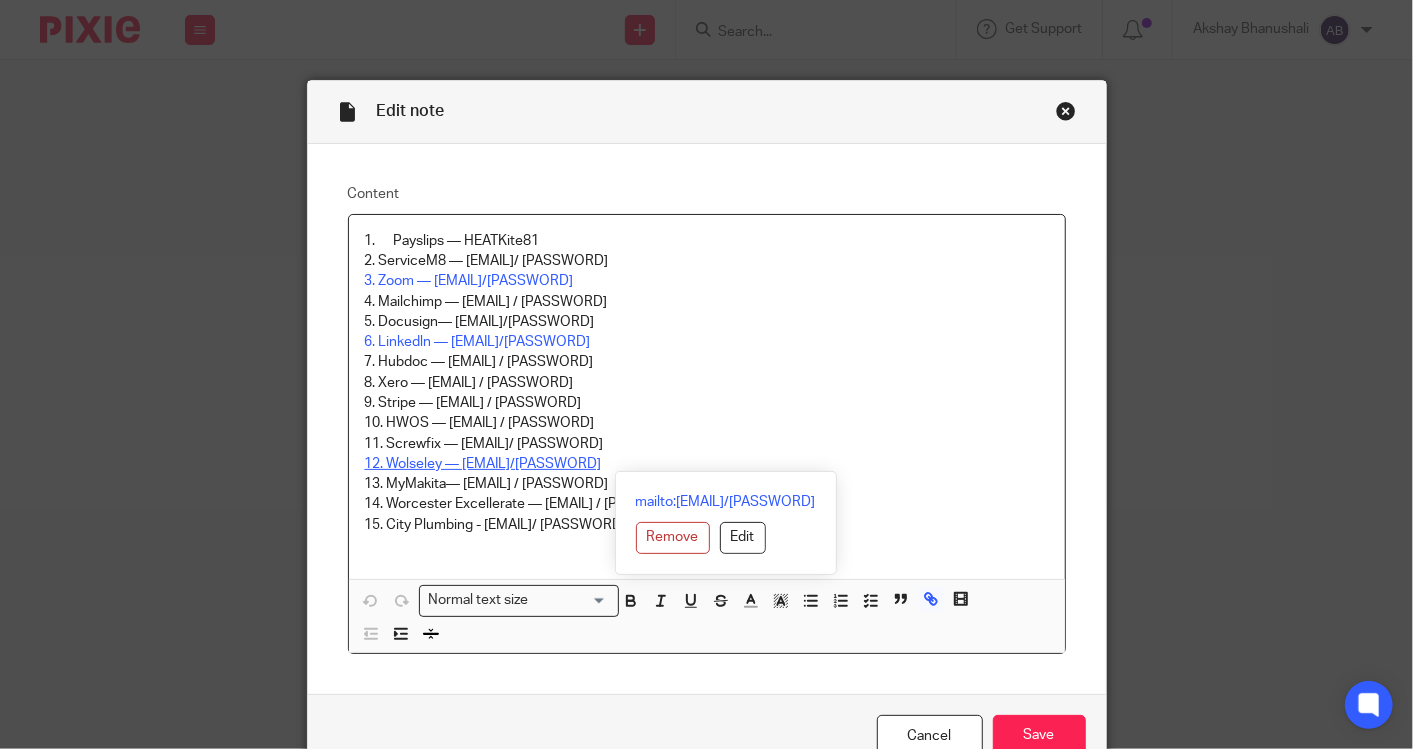 drag, startPoint x: 757, startPoint y: 458, endPoint x: 677, endPoint y: 457, distance: 80.00625 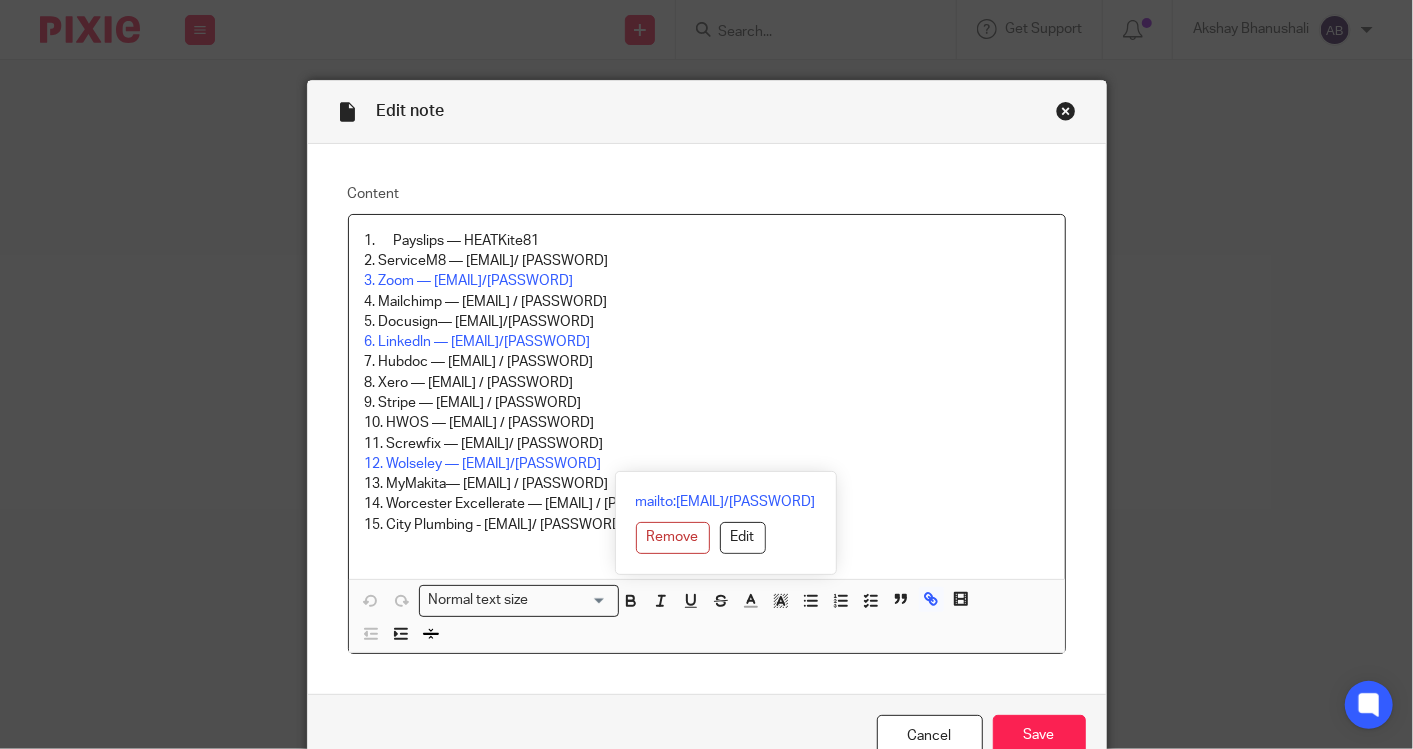 copy on "Pcirving67&" 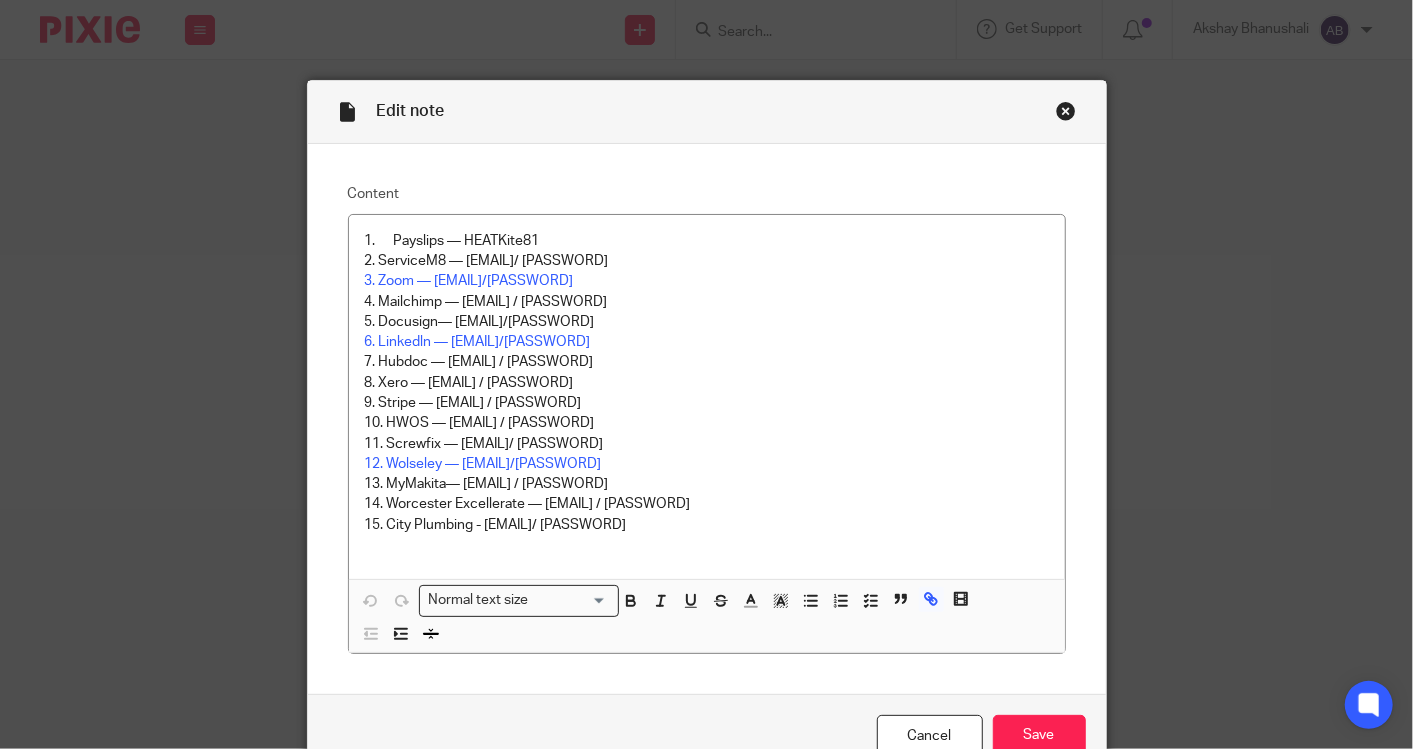 click at bounding box center (1066, 111) 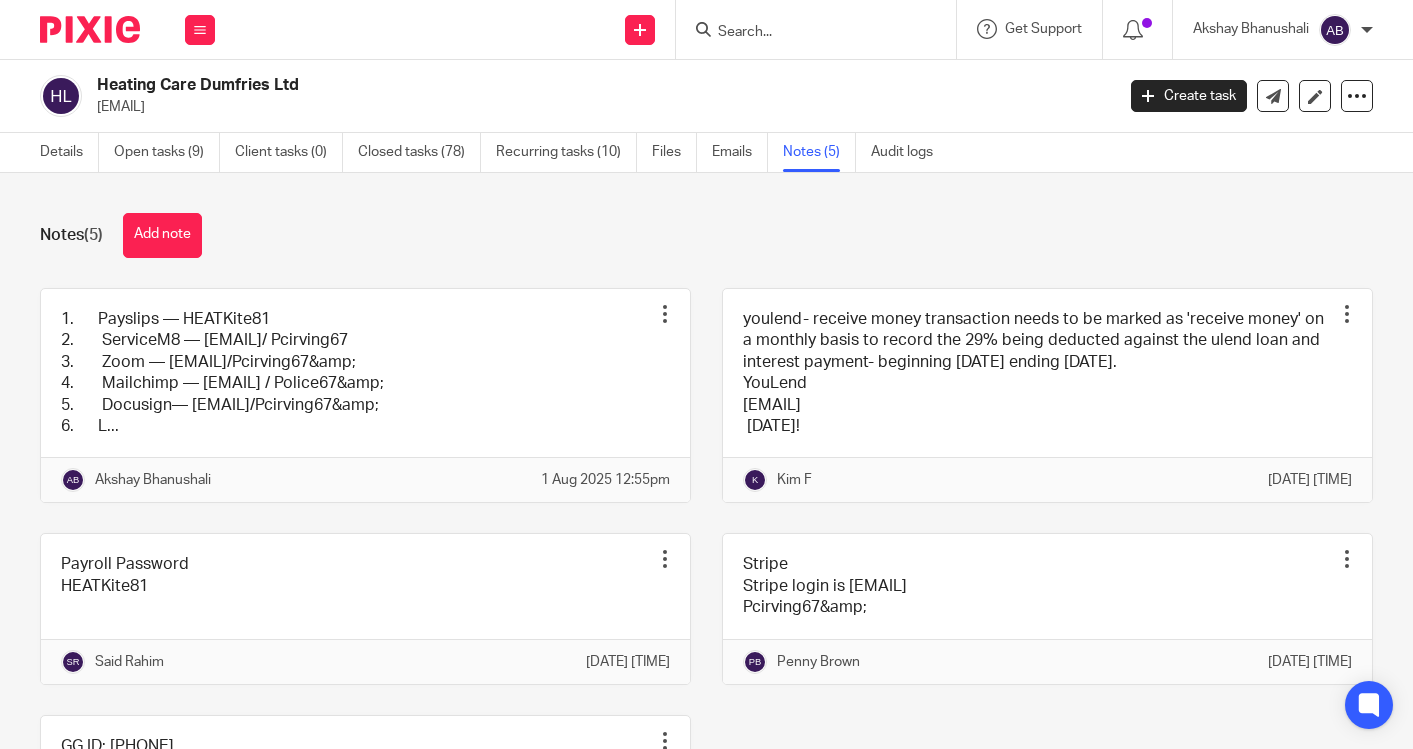 scroll, scrollTop: 0, scrollLeft: 0, axis: both 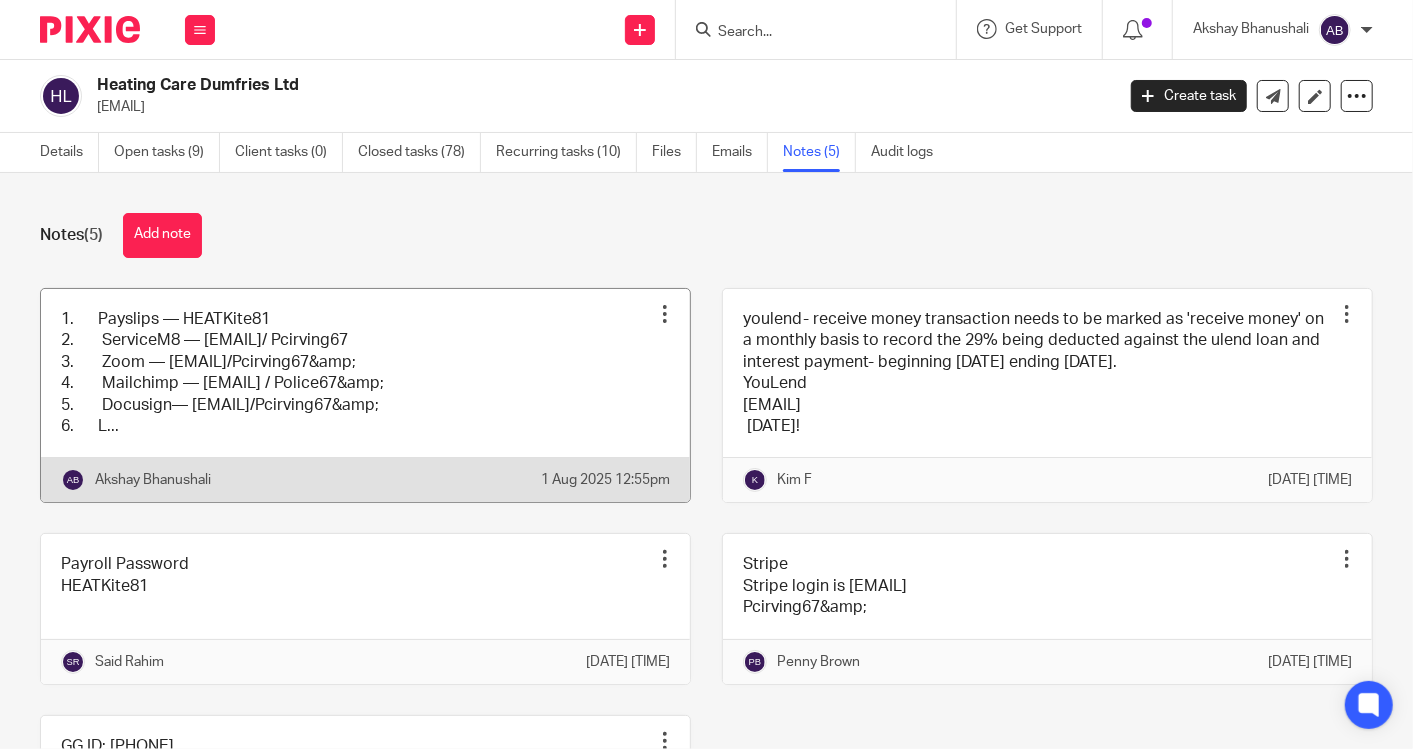 click at bounding box center [365, 396] 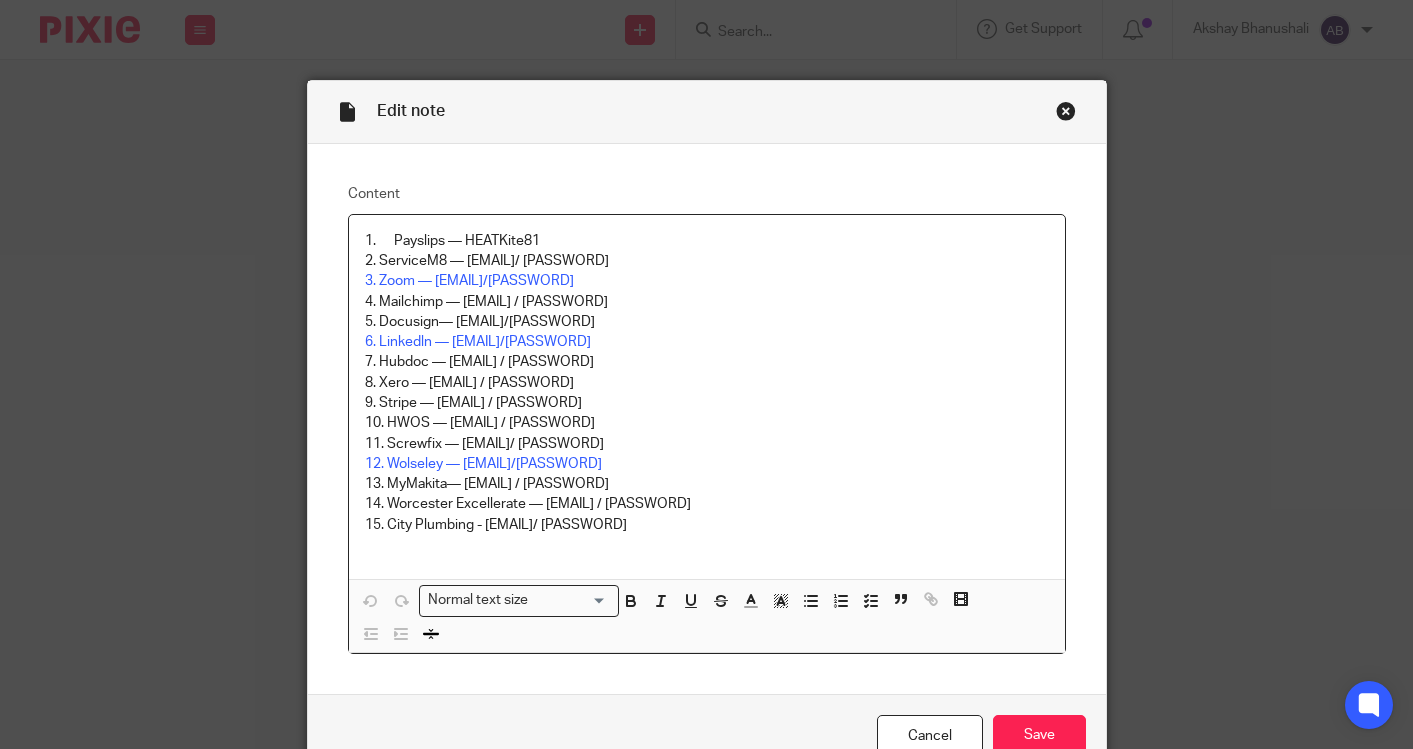 scroll, scrollTop: 0, scrollLeft: 0, axis: both 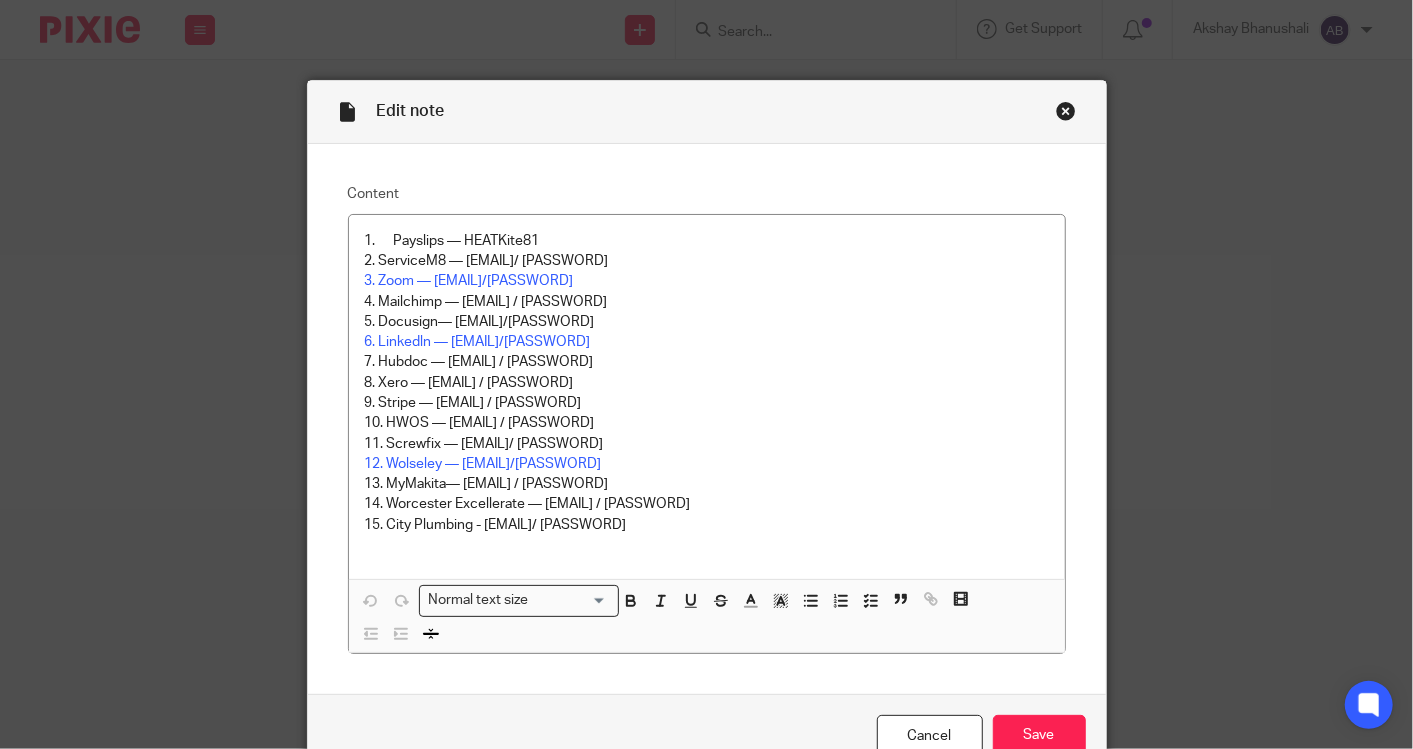 click at bounding box center [1066, 111] 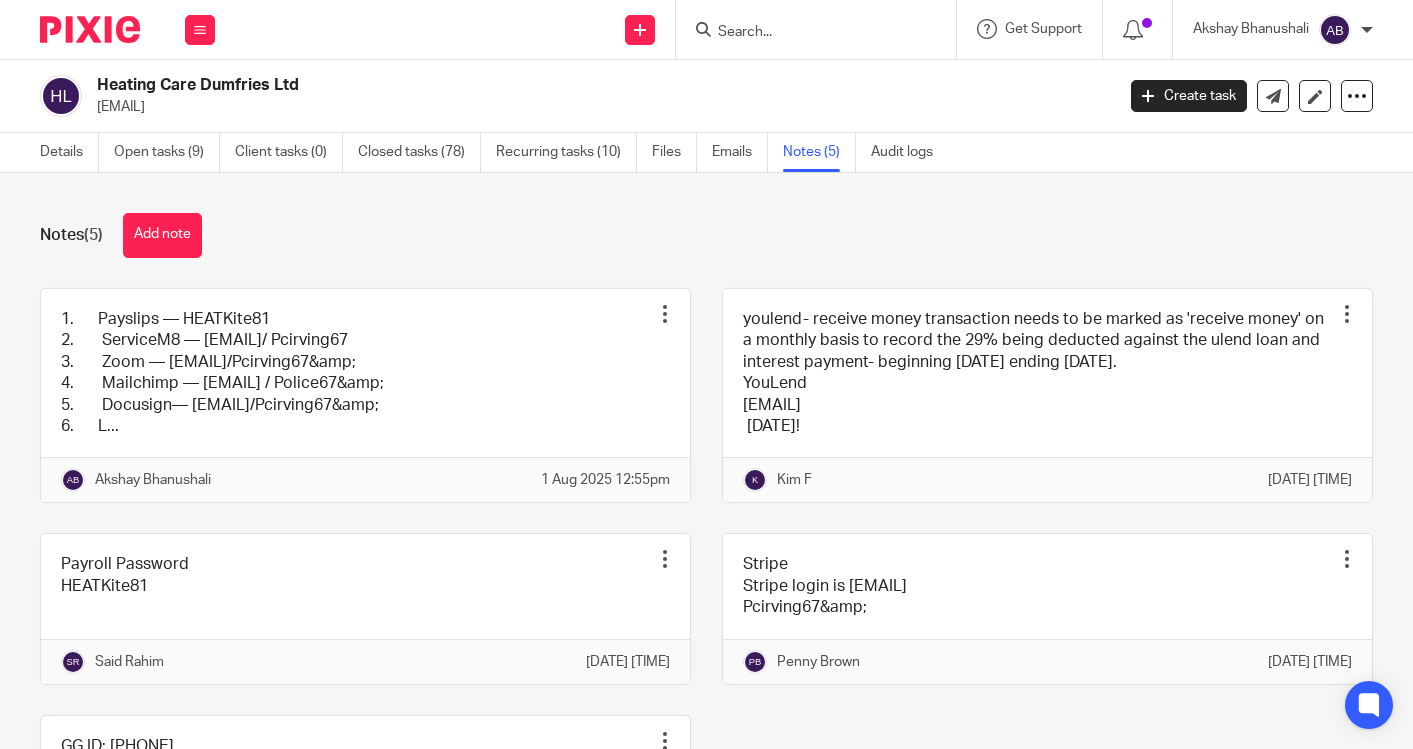 scroll, scrollTop: 0, scrollLeft: 0, axis: both 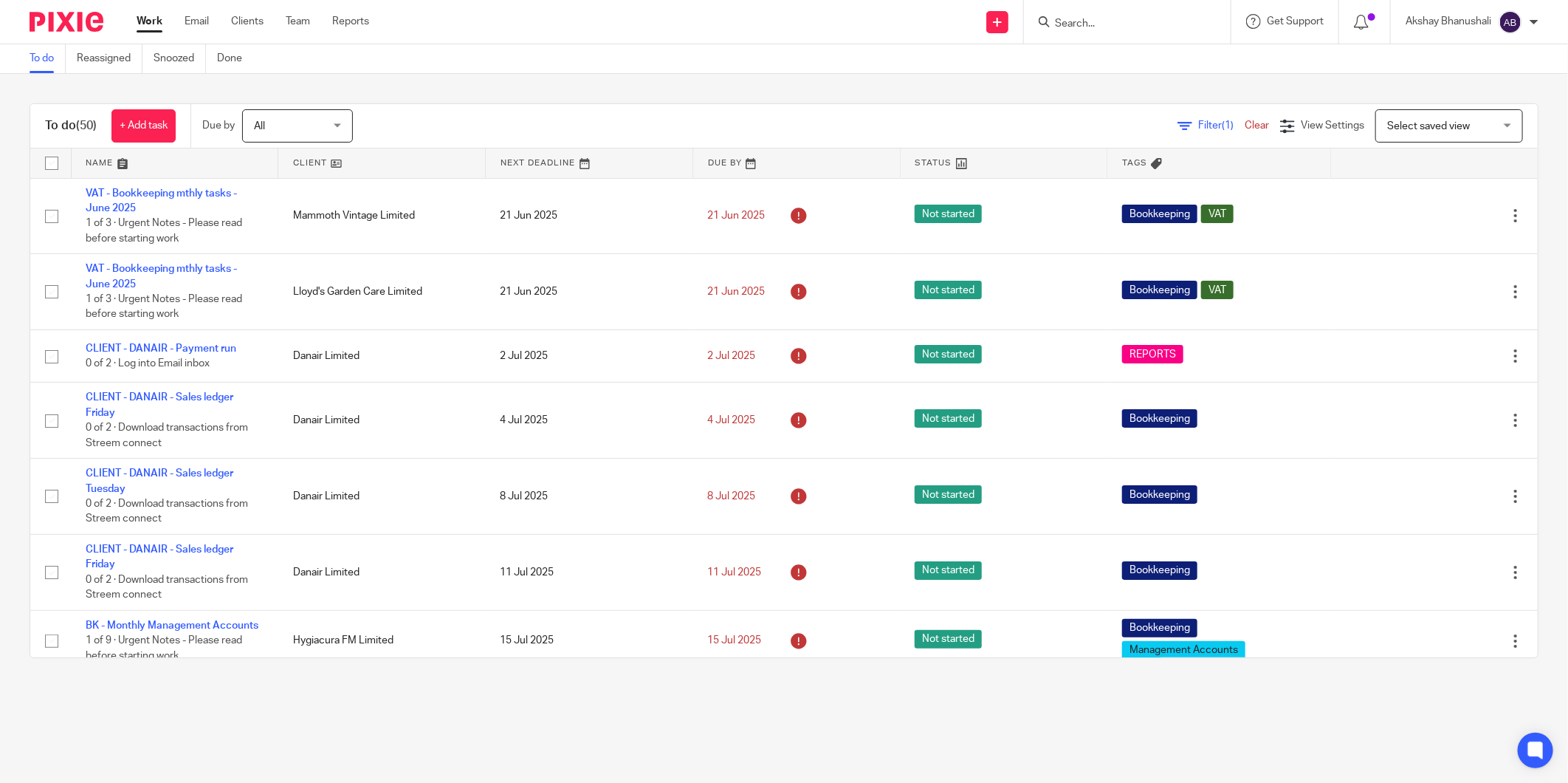 click at bounding box center (1120, 24) 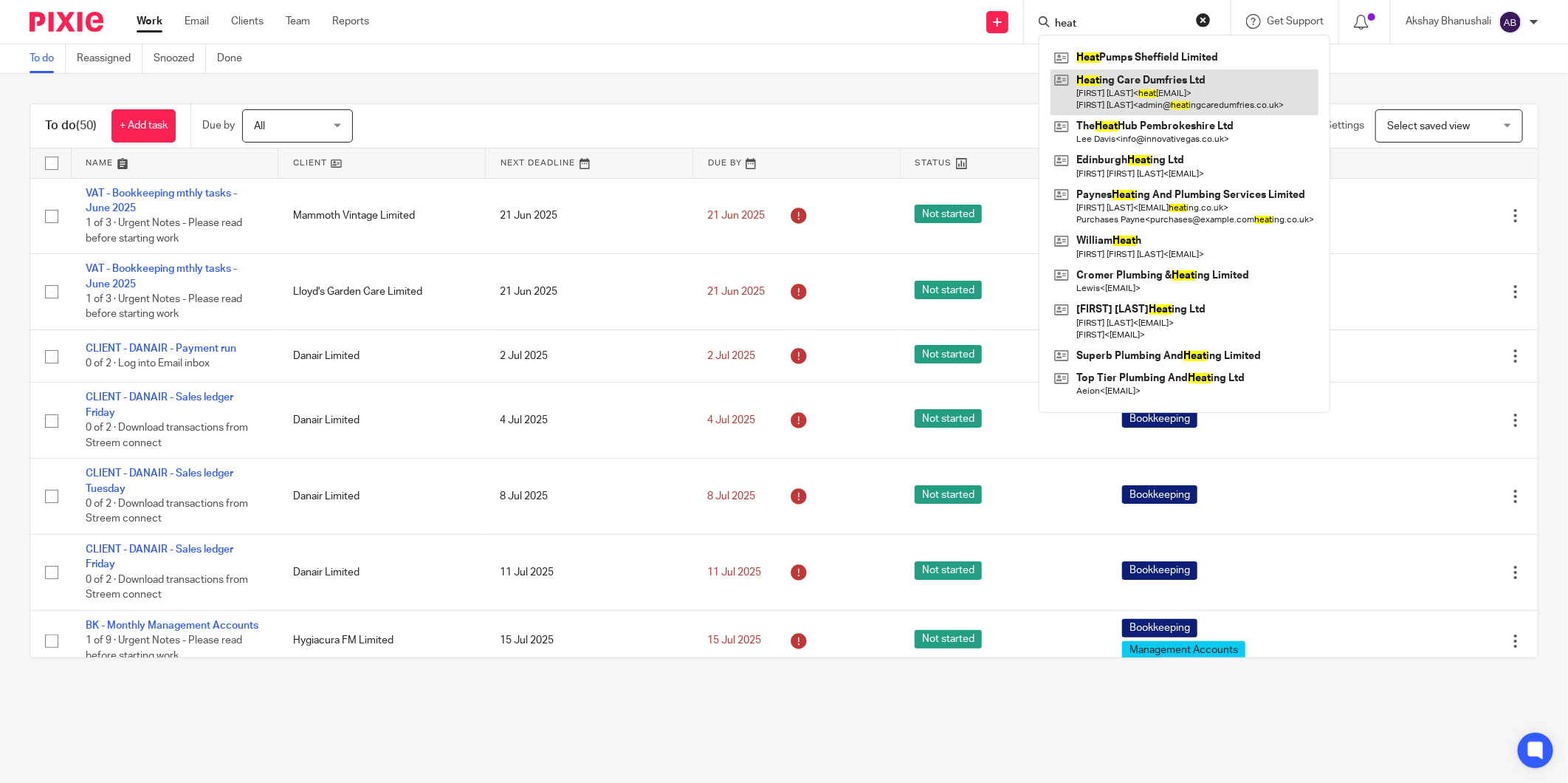 type on "heat" 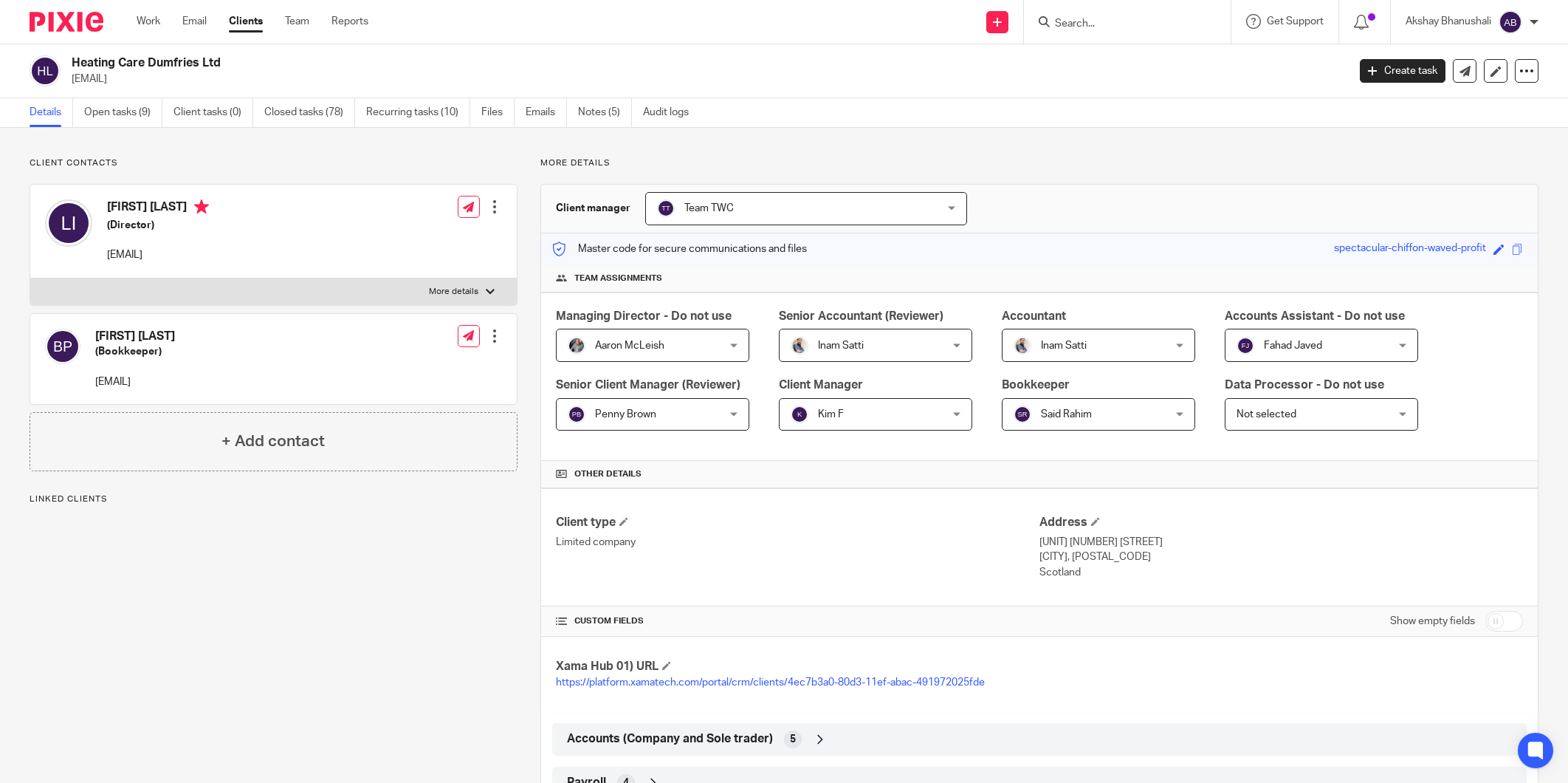 scroll, scrollTop: 0, scrollLeft: 0, axis: both 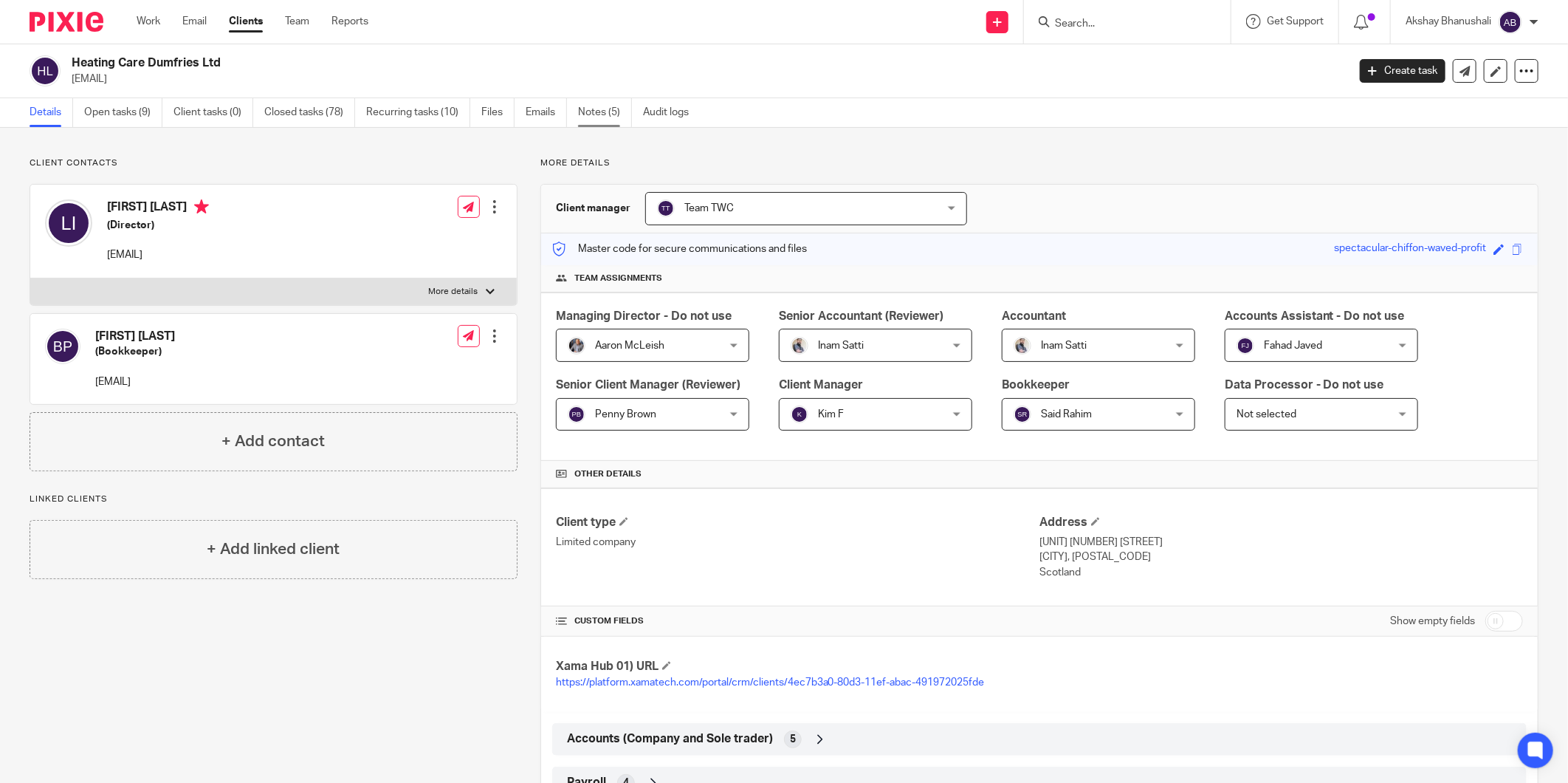click on "Notes (5)" at bounding box center [605, 112] 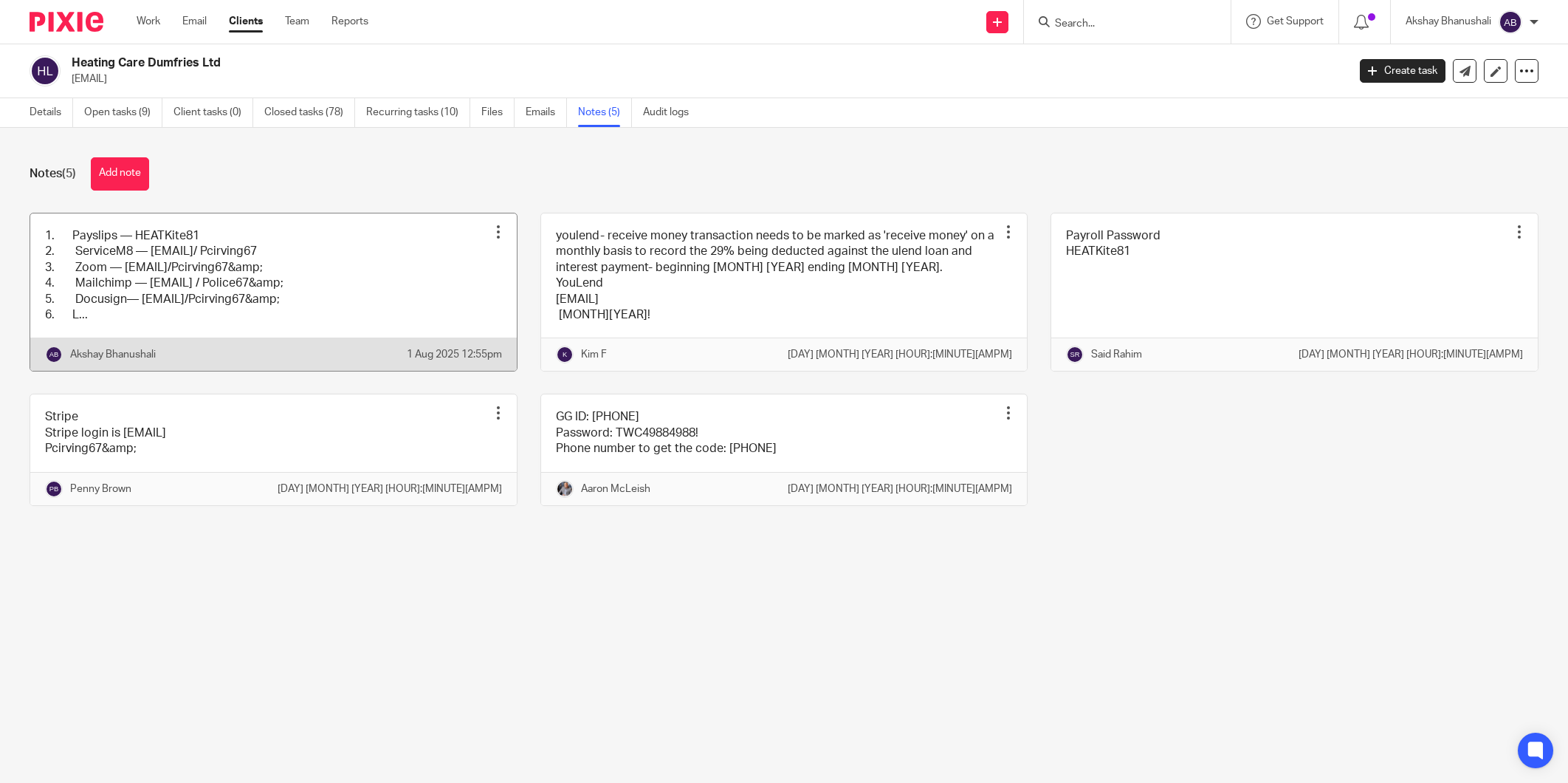 scroll, scrollTop: 0, scrollLeft: 0, axis: both 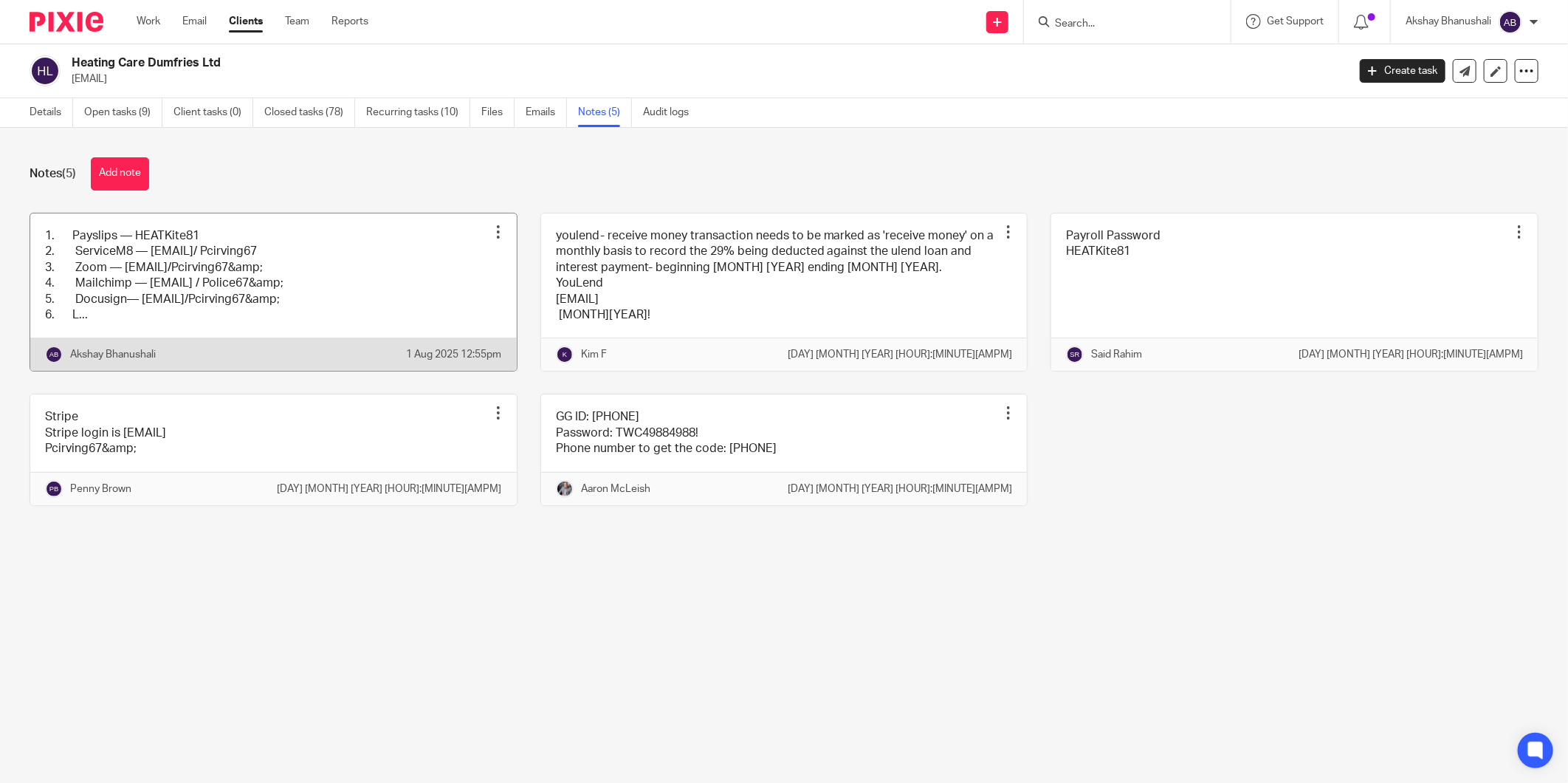 click at bounding box center (273, 293) 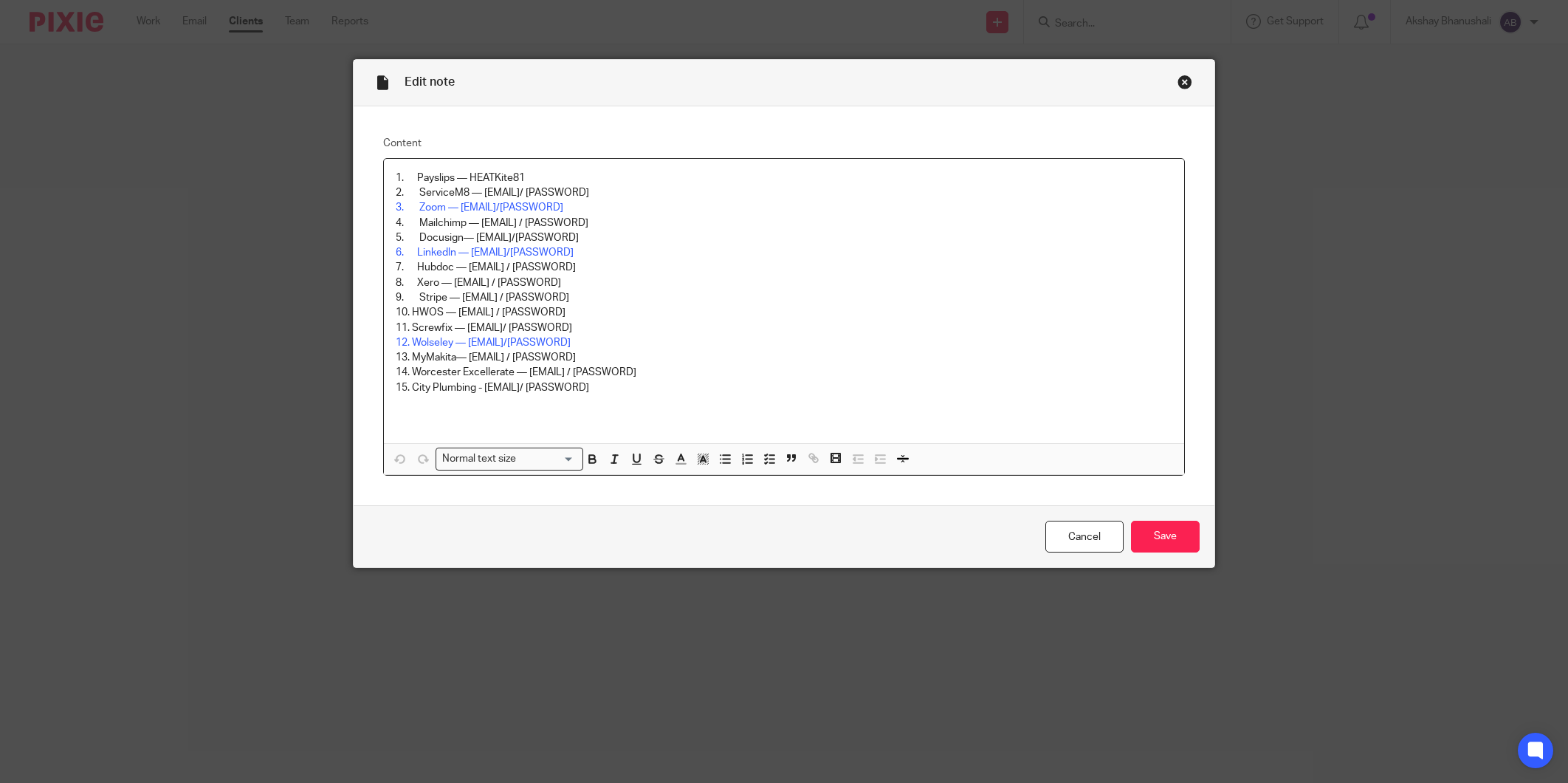 scroll, scrollTop: 0, scrollLeft: 0, axis: both 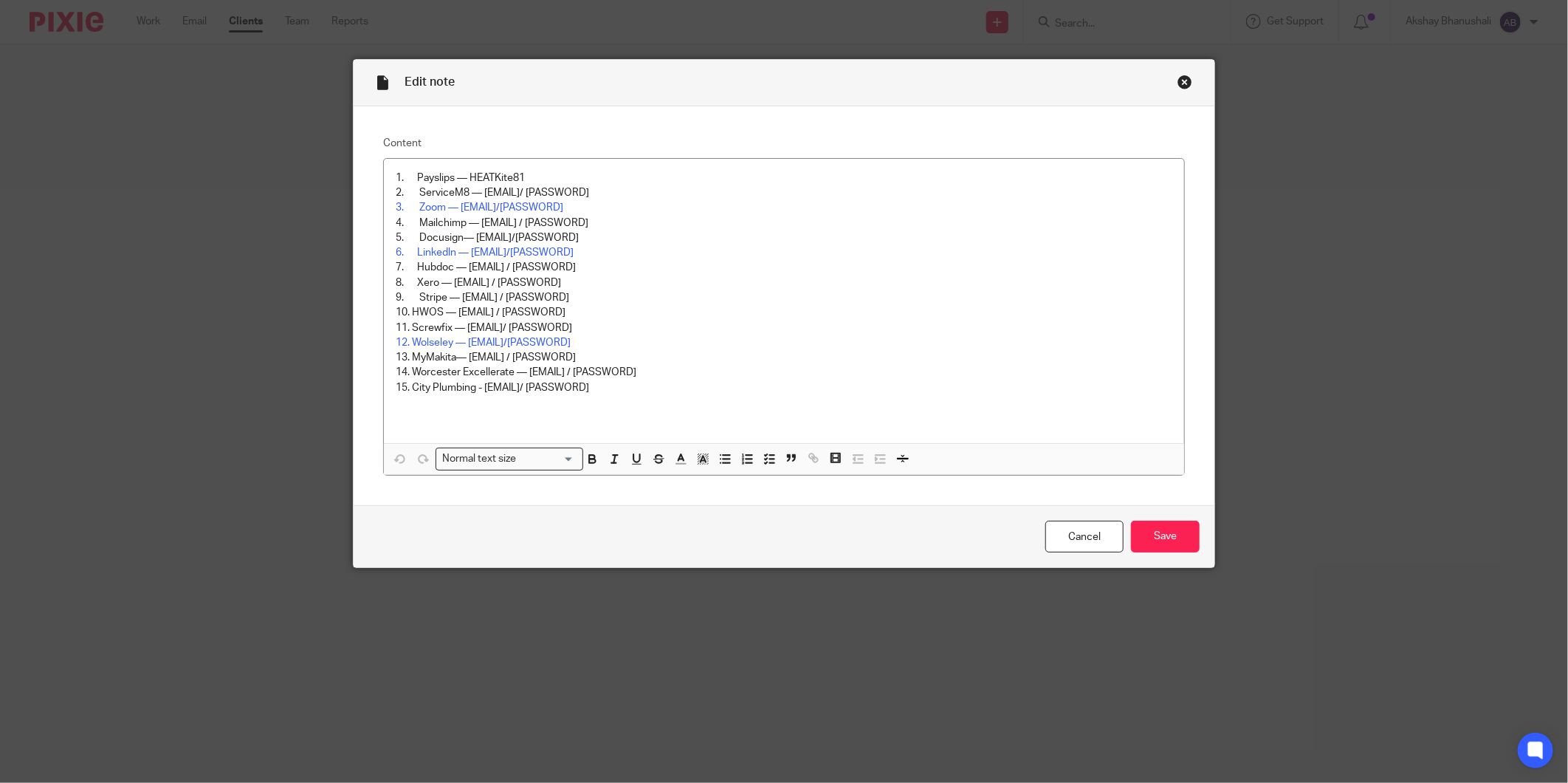 click at bounding box center (1185, 82) 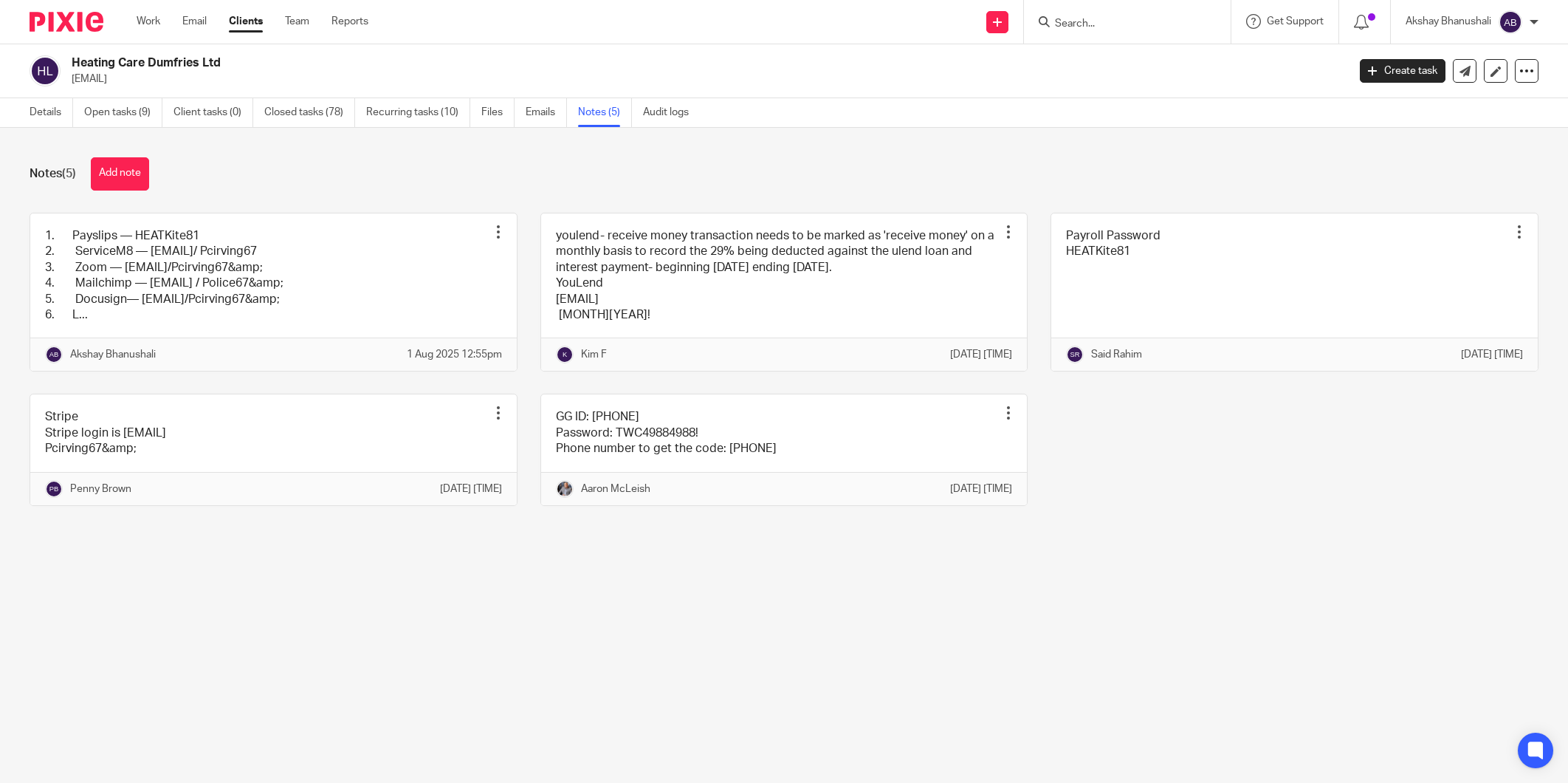 scroll, scrollTop: 0, scrollLeft: 0, axis: both 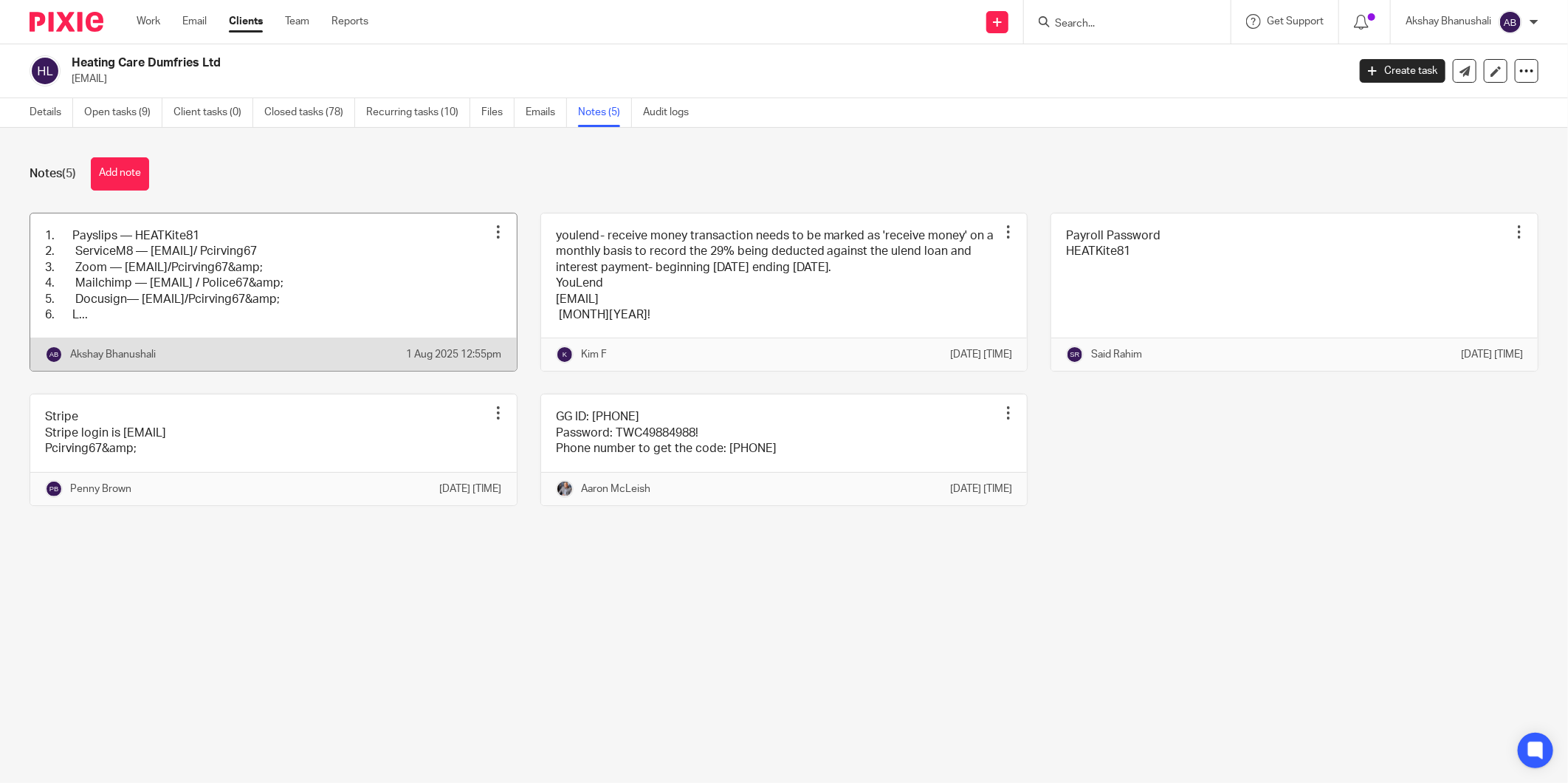 click at bounding box center (273, 293) 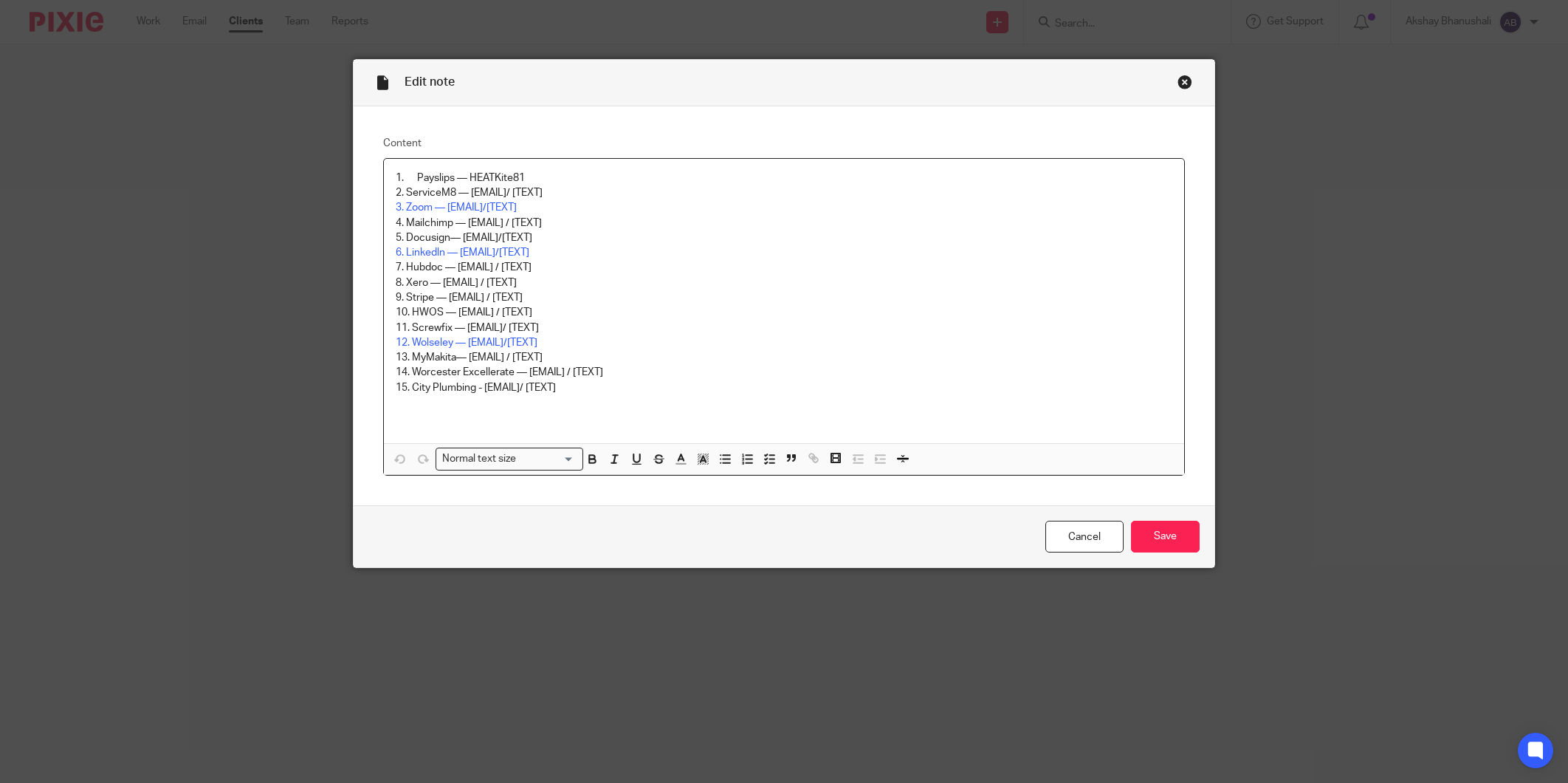 scroll, scrollTop: 0, scrollLeft: 0, axis: both 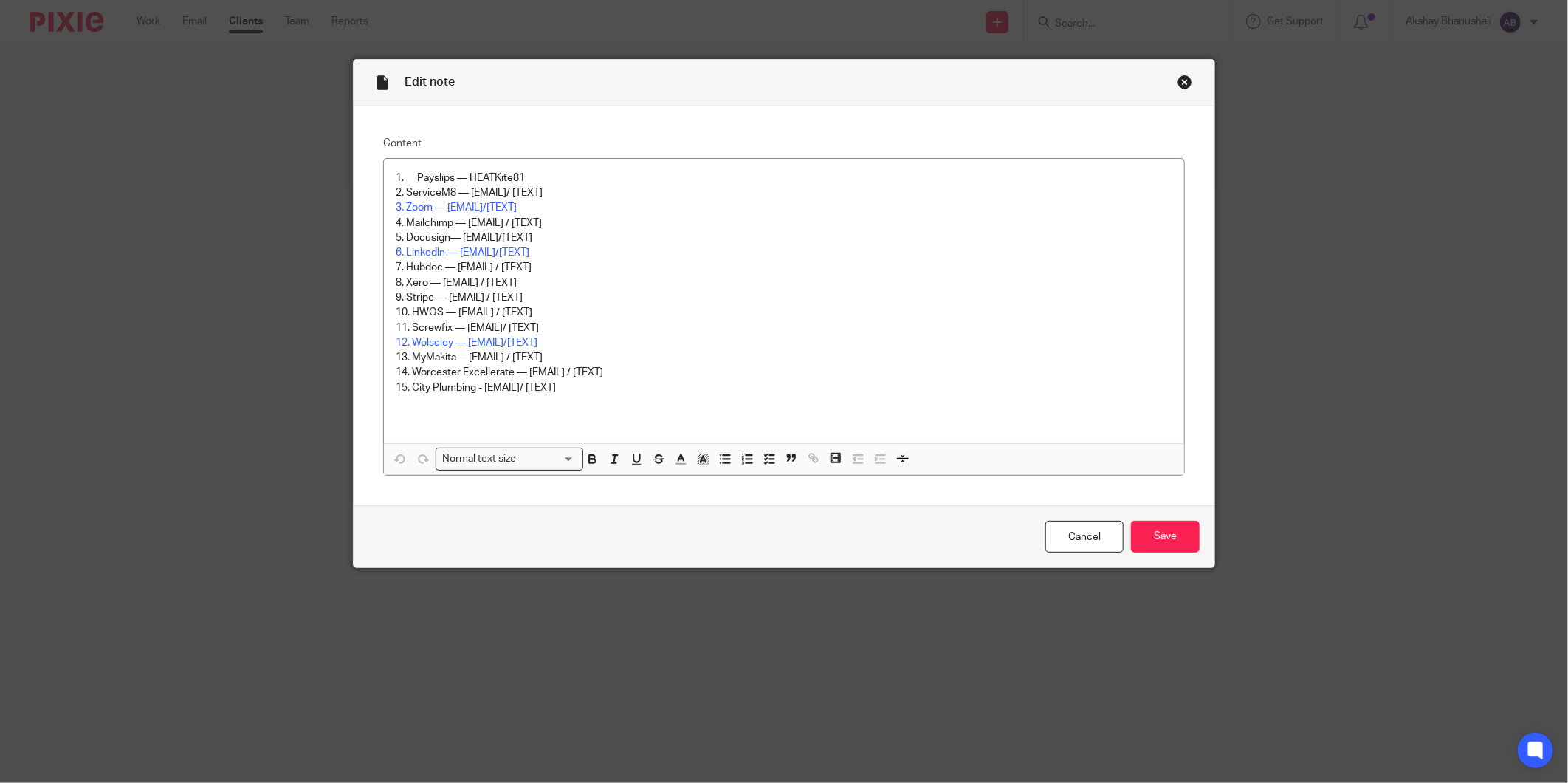 click at bounding box center [1185, 82] 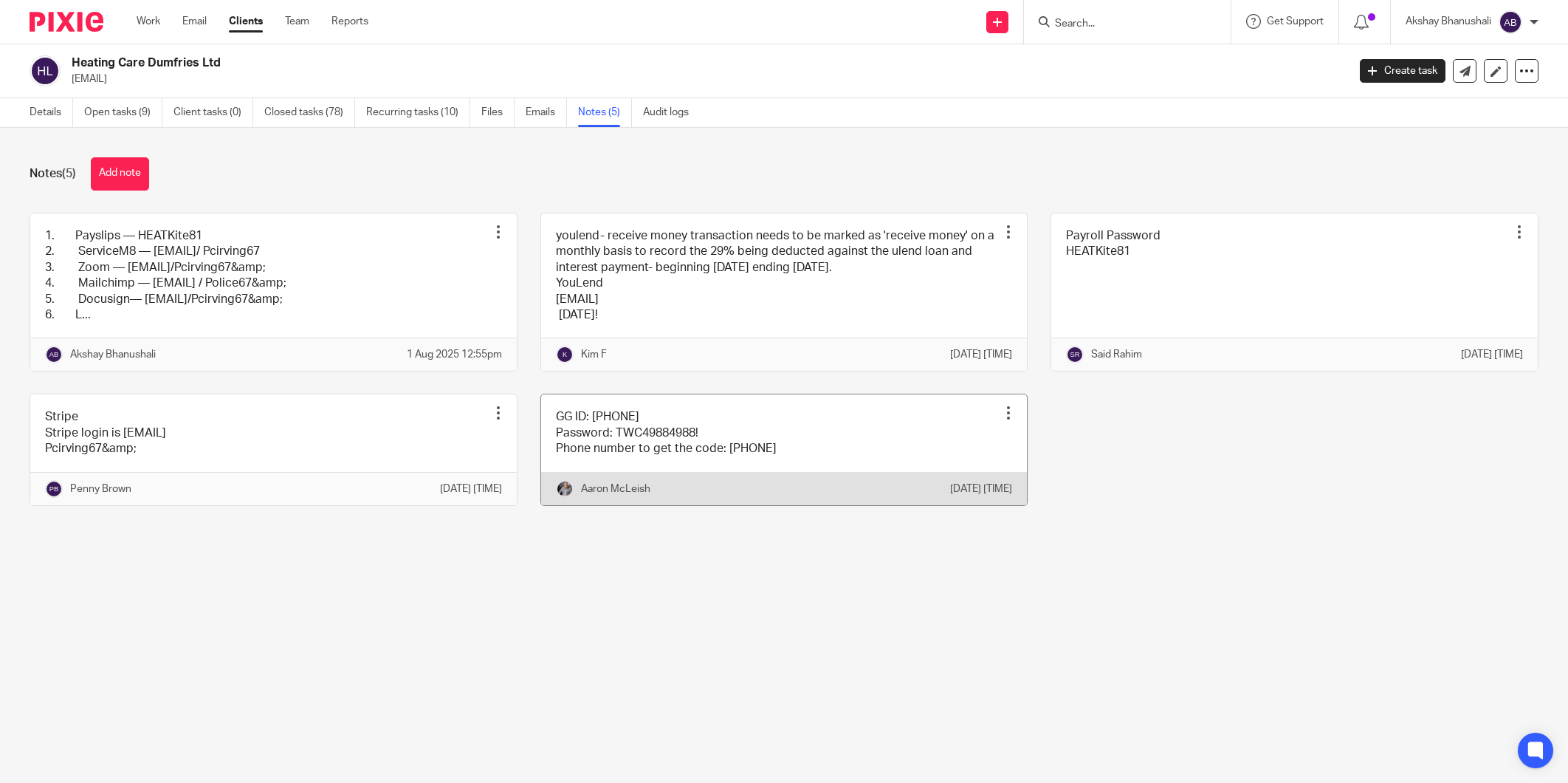 scroll, scrollTop: 0, scrollLeft: 0, axis: both 